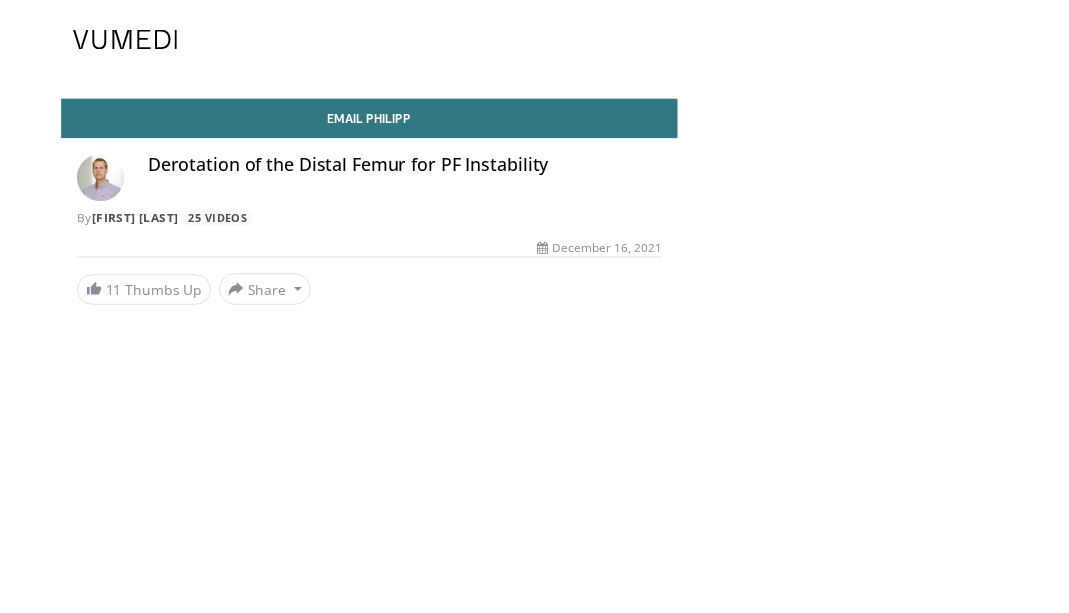 scroll, scrollTop: 0, scrollLeft: 0, axis: both 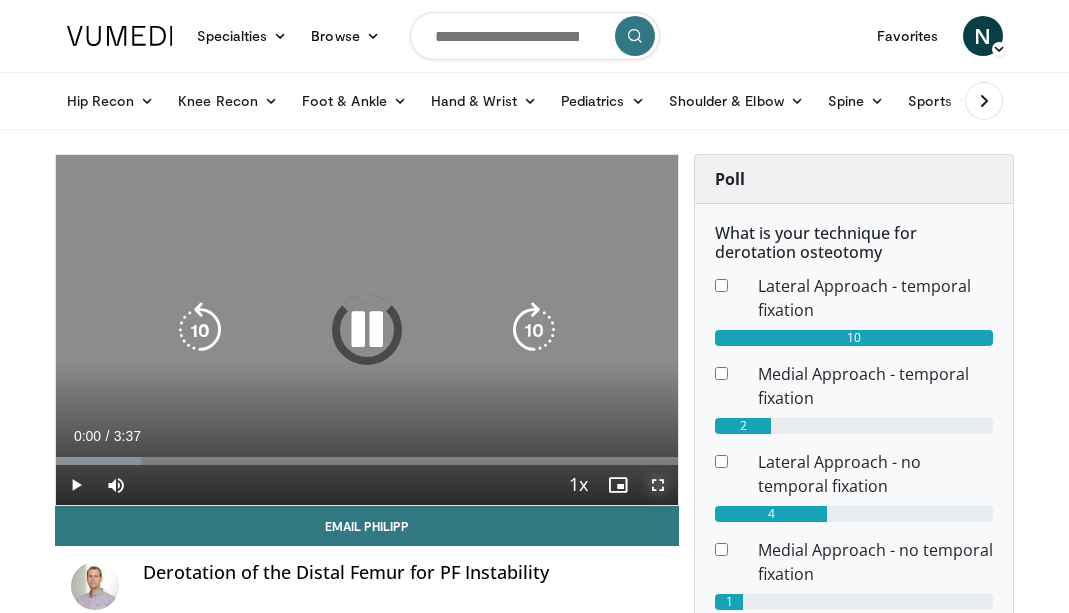 drag, startPoint x: 658, startPoint y: 485, endPoint x: 677, endPoint y: 582, distance: 98.84331 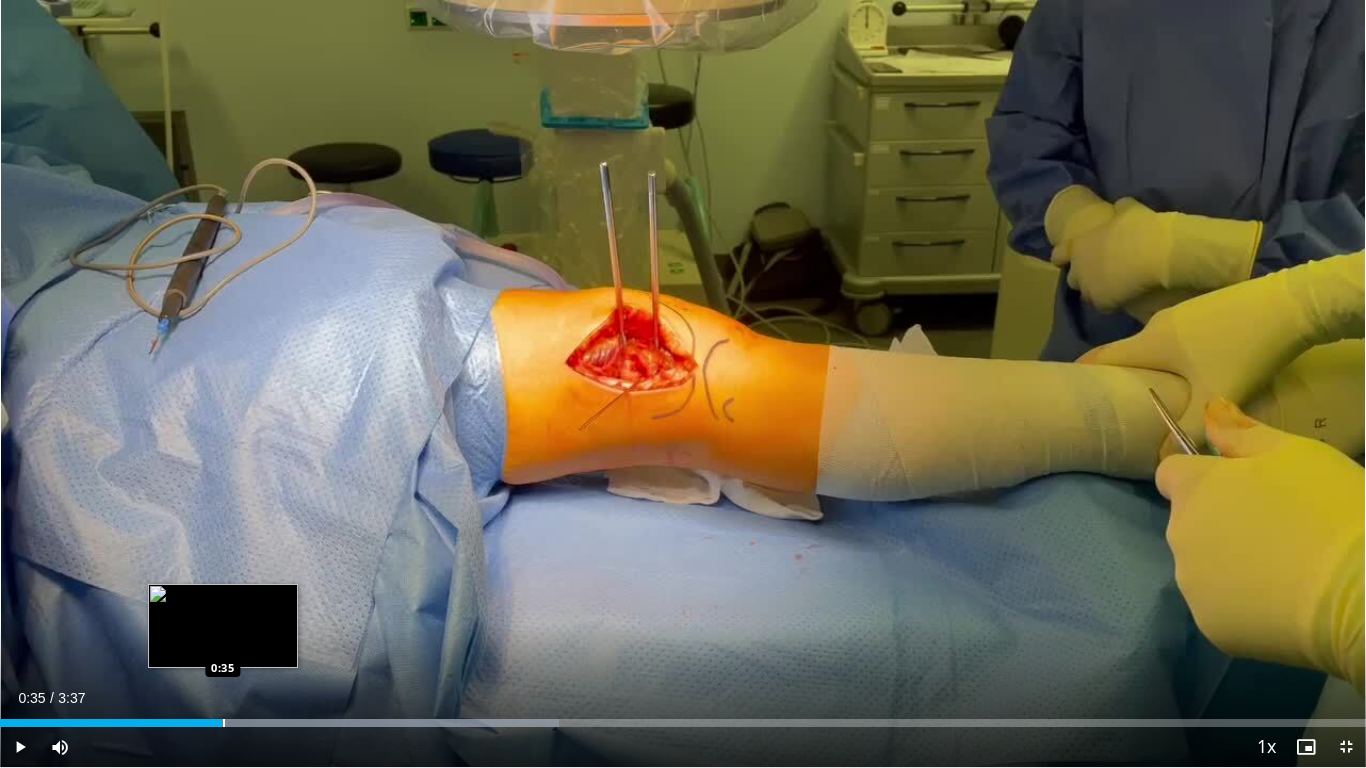 click on "Loaded :  40.92% 0:35 0:35" at bounding box center [683, 717] 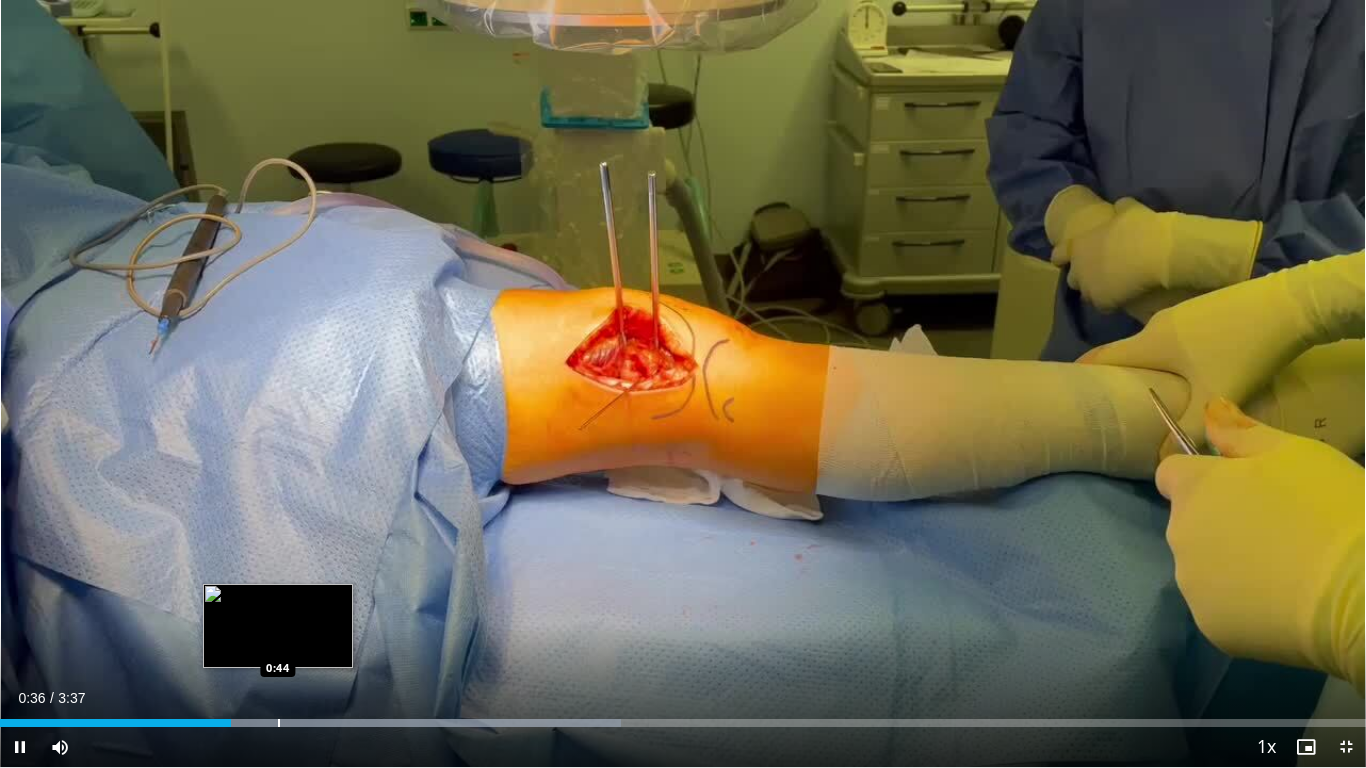 click at bounding box center [279, 723] 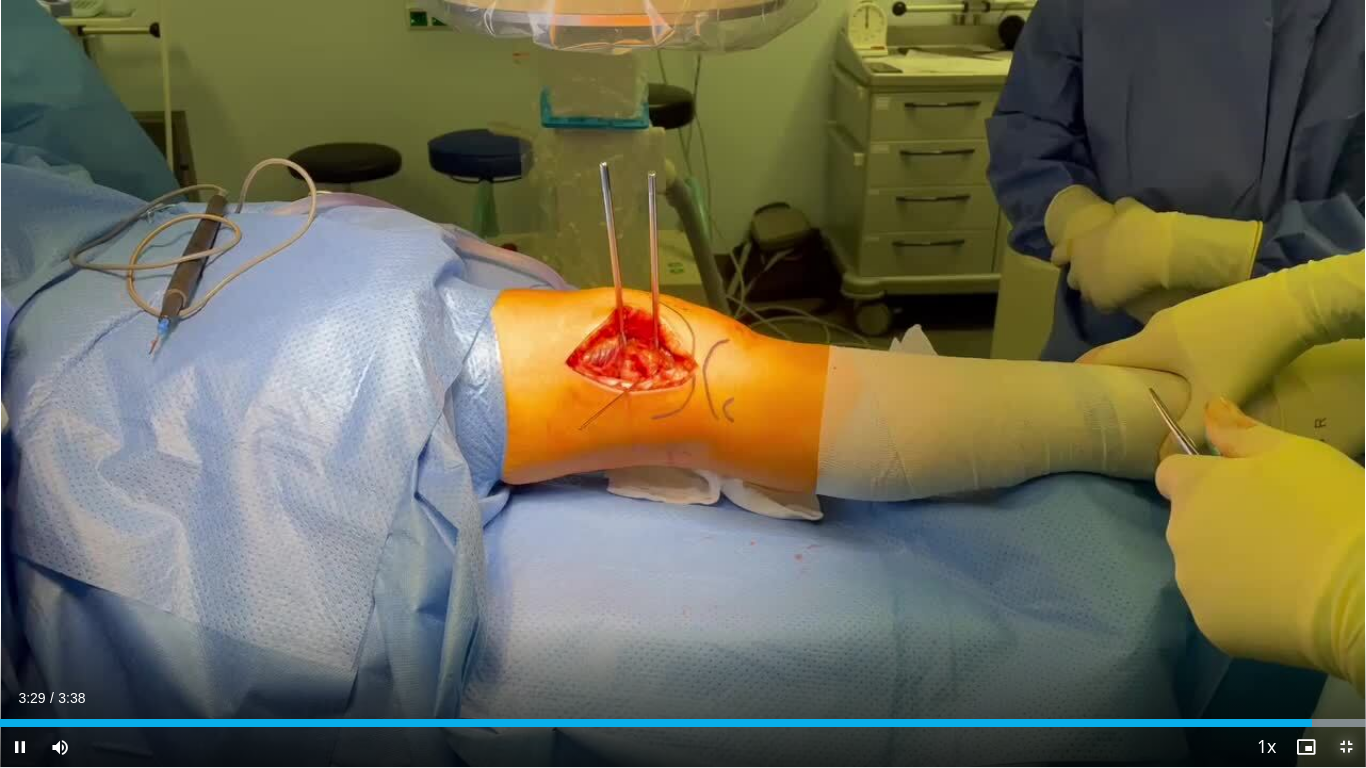 click at bounding box center (1346, 747) 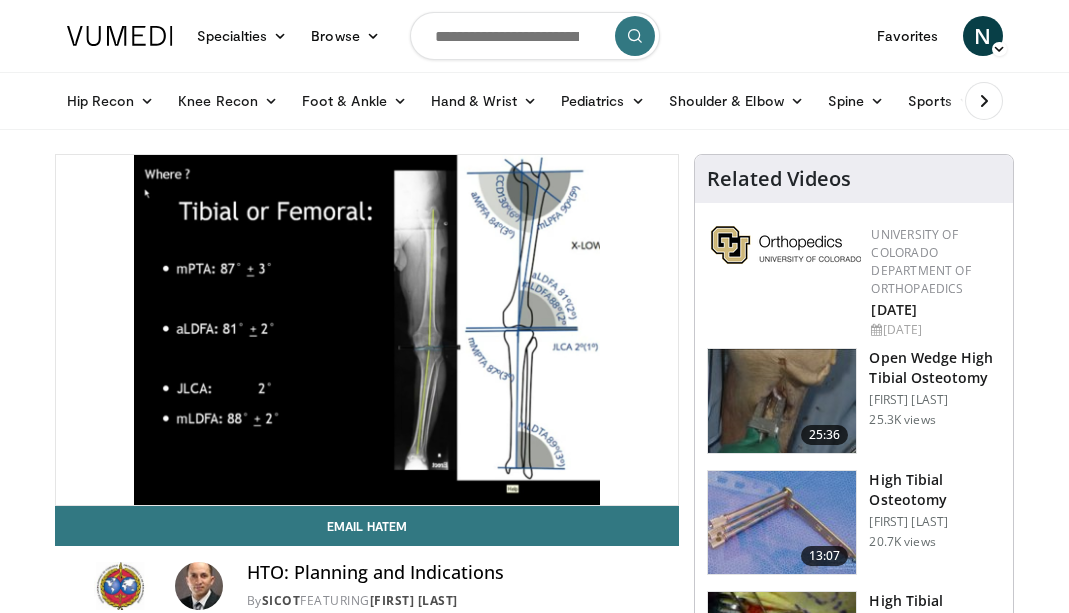scroll, scrollTop: 0, scrollLeft: 0, axis: both 